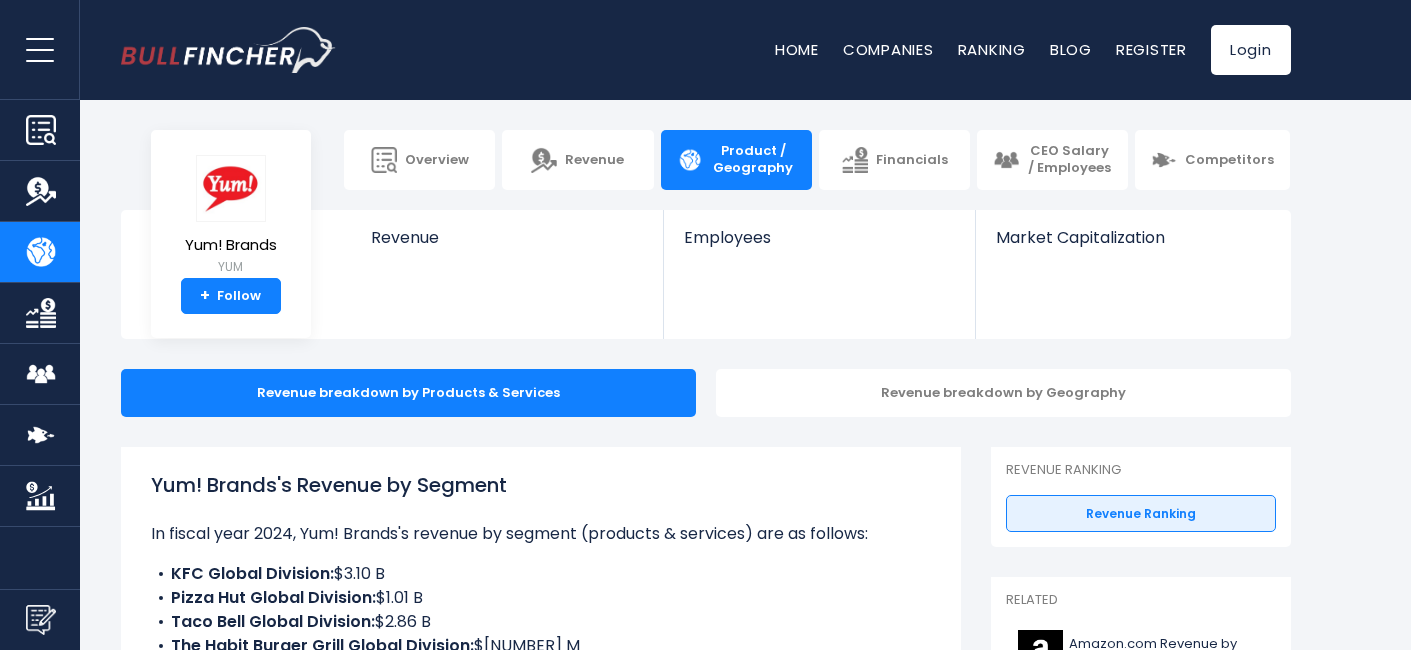 scroll, scrollTop: 0, scrollLeft: 0, axis: both 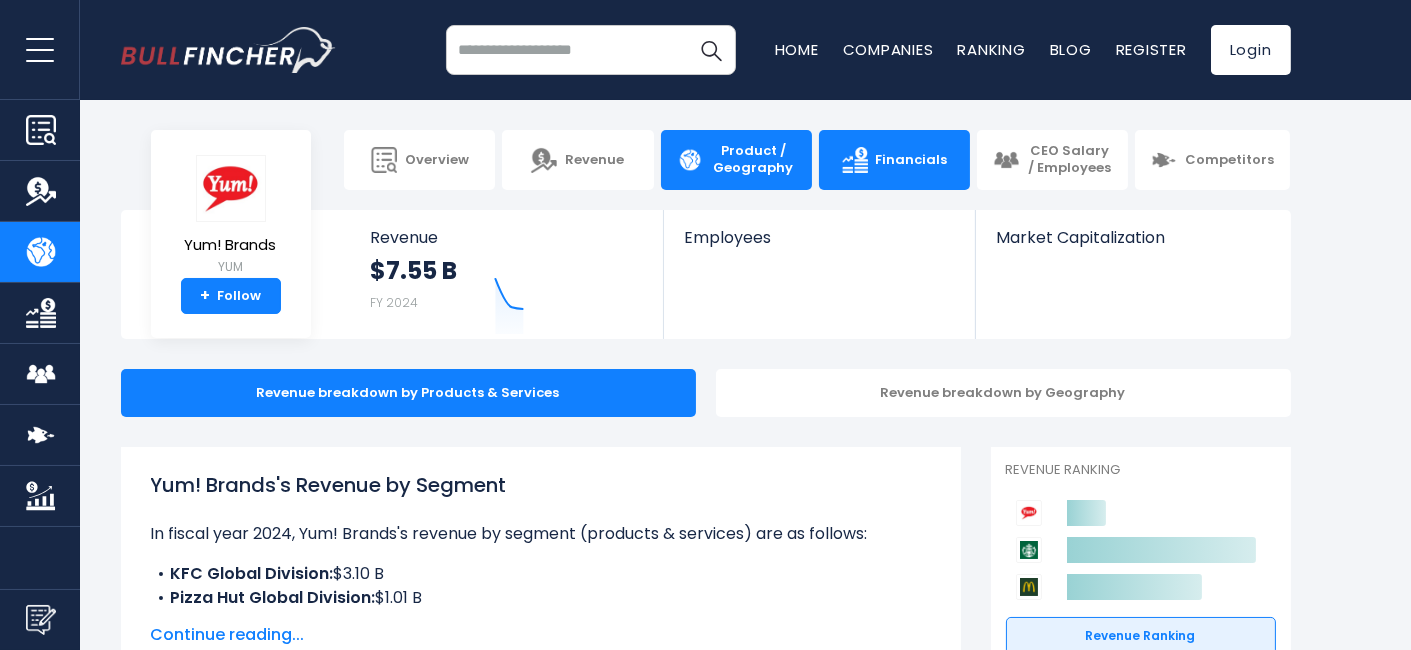 click on "Financials" at bounding box center [912, 160] 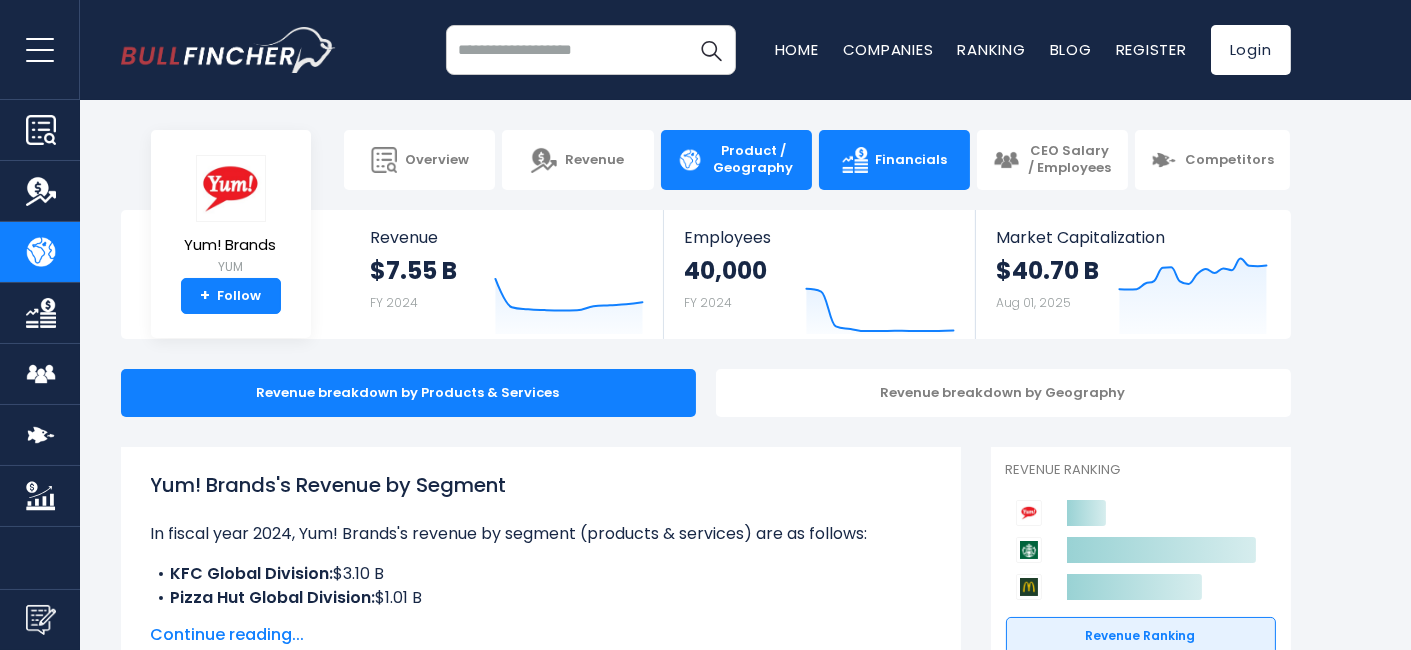 click on "Financials" at bounding box center (894, 160) 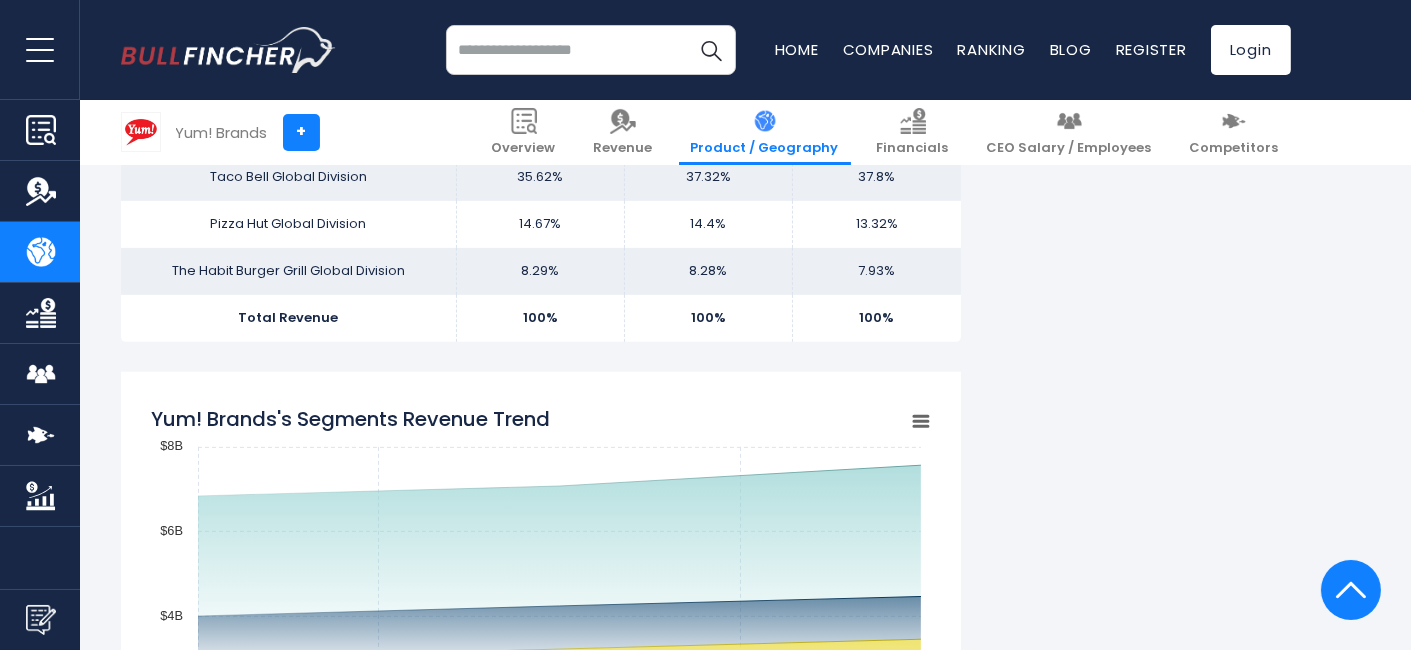 scroll, scrollTop: 1666, scrollLeft: 0, axis: vertical 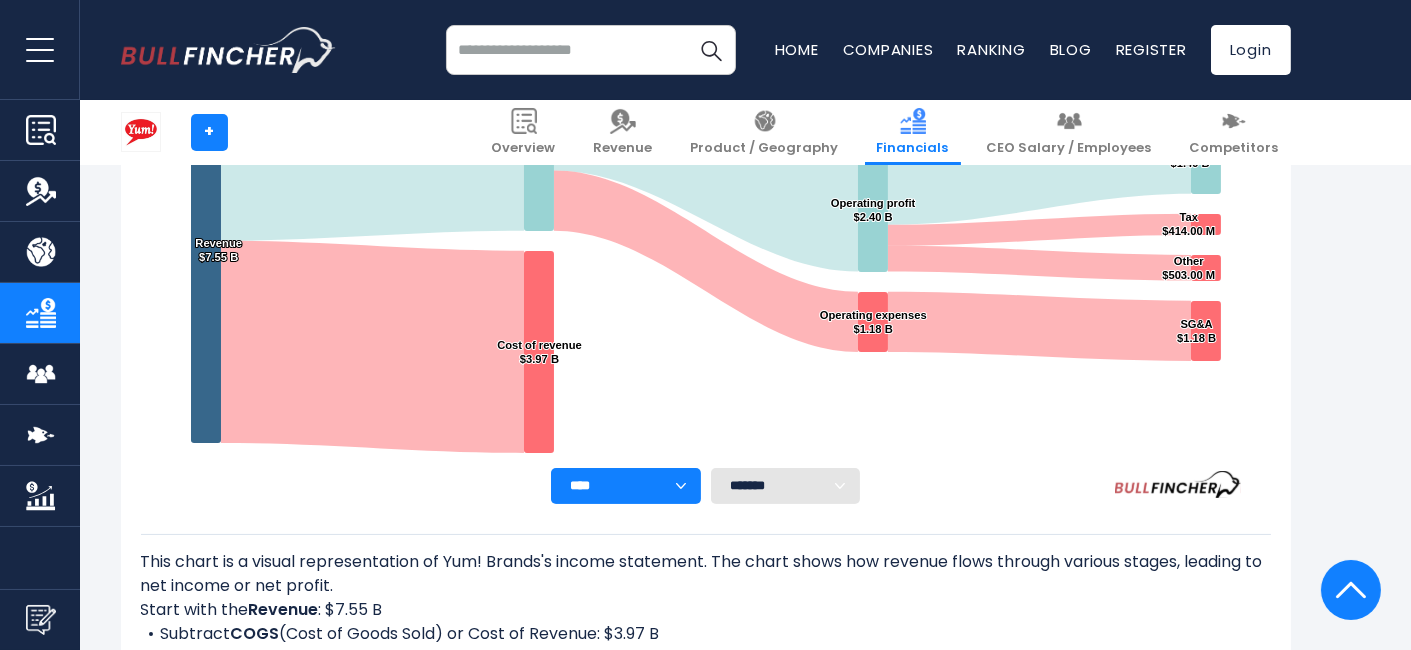 click on "*******
**
**
**
**" at bounding box center [786, 486] 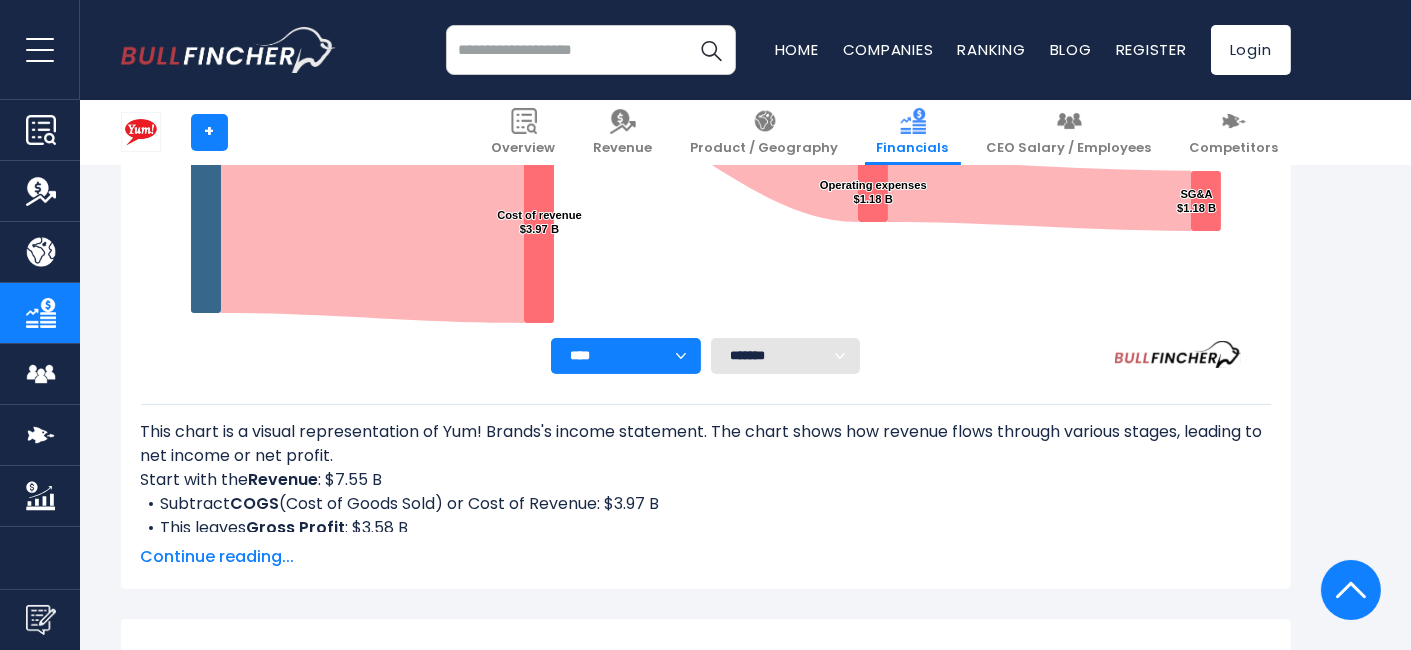 scroll, scrollTop: 837, scrollLeft: 0, axis: vertical 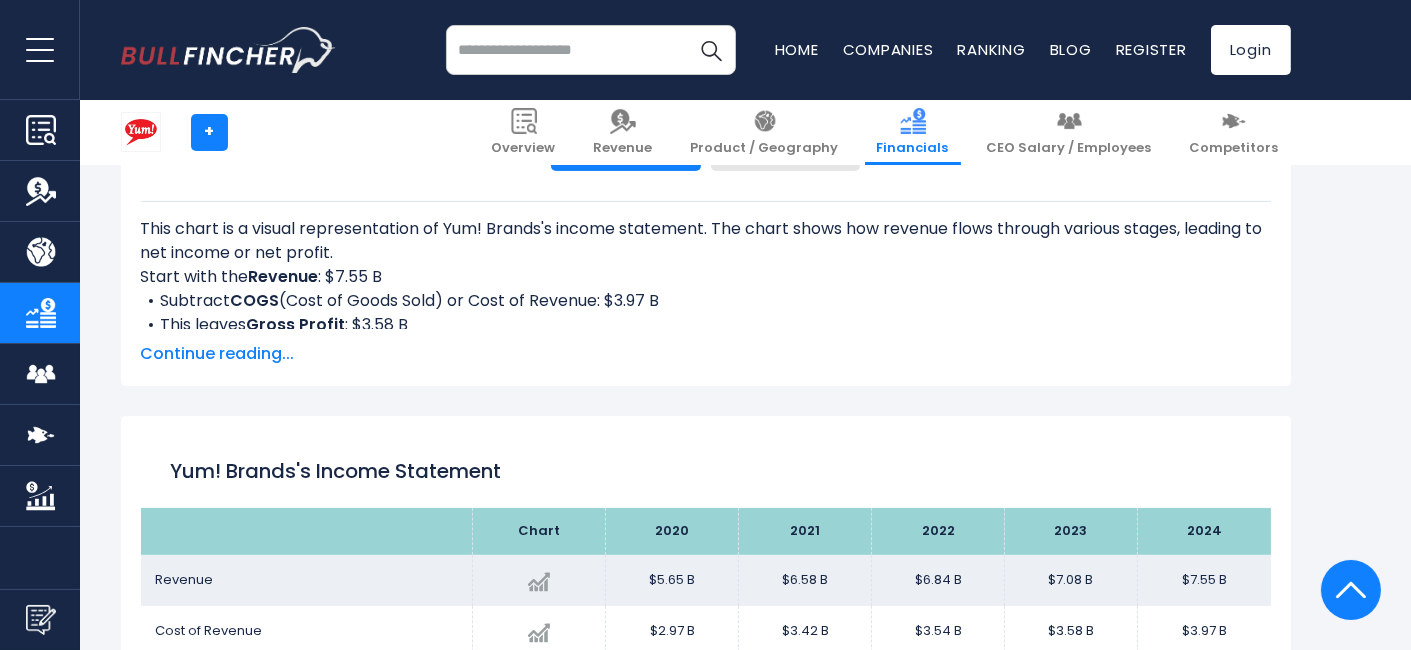 click on "Continue reading..." at bounding box center [706, 354] 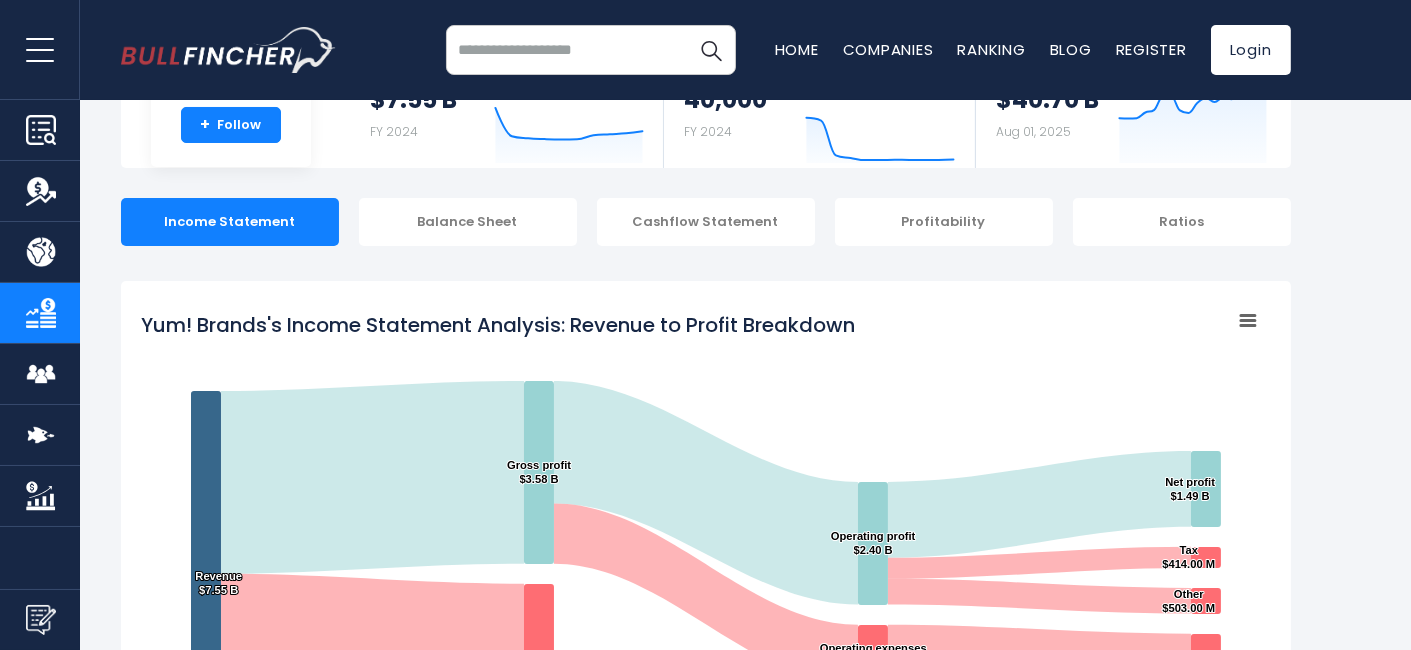 scroll, scrollTop: 0, scrollLeft: 0, axis: both 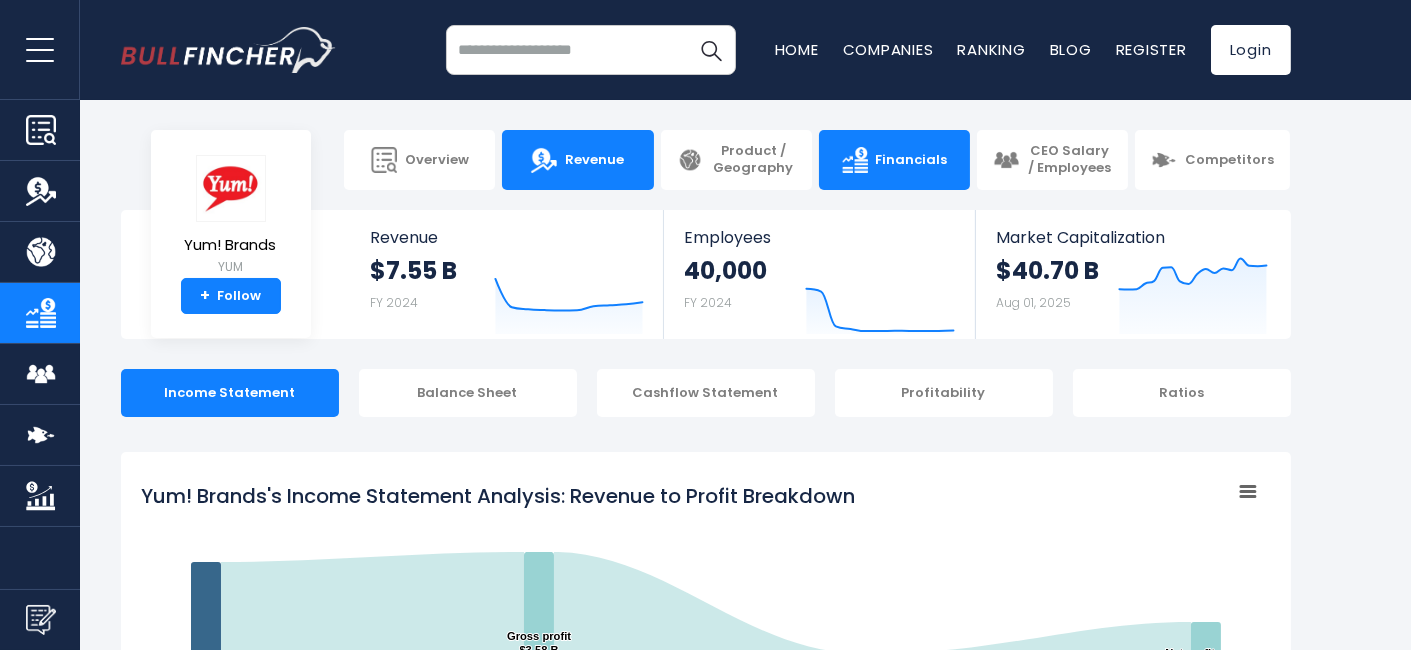 click on "Revenue" at bounding box center (577, 160) 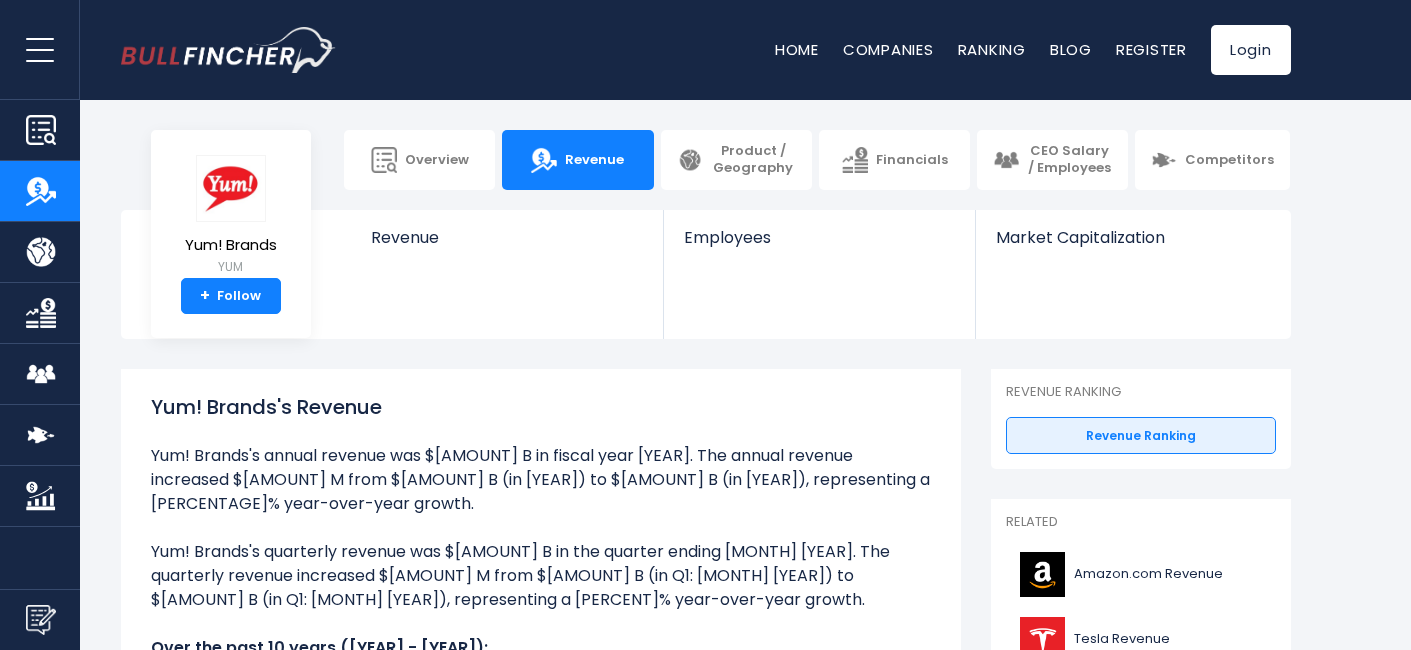 scroll, scrollTop: 0, scrollLeft: 0, axis: both 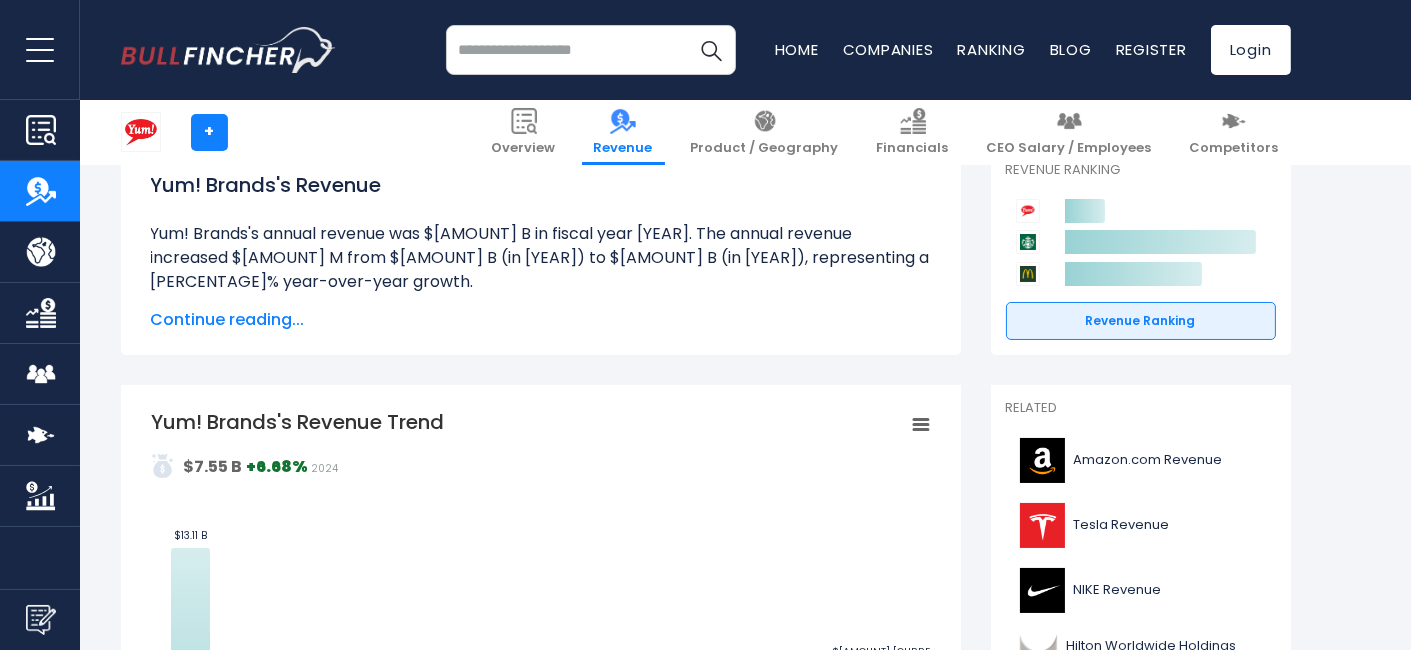click on "Continue reading..." at bounding box center [541, 320] 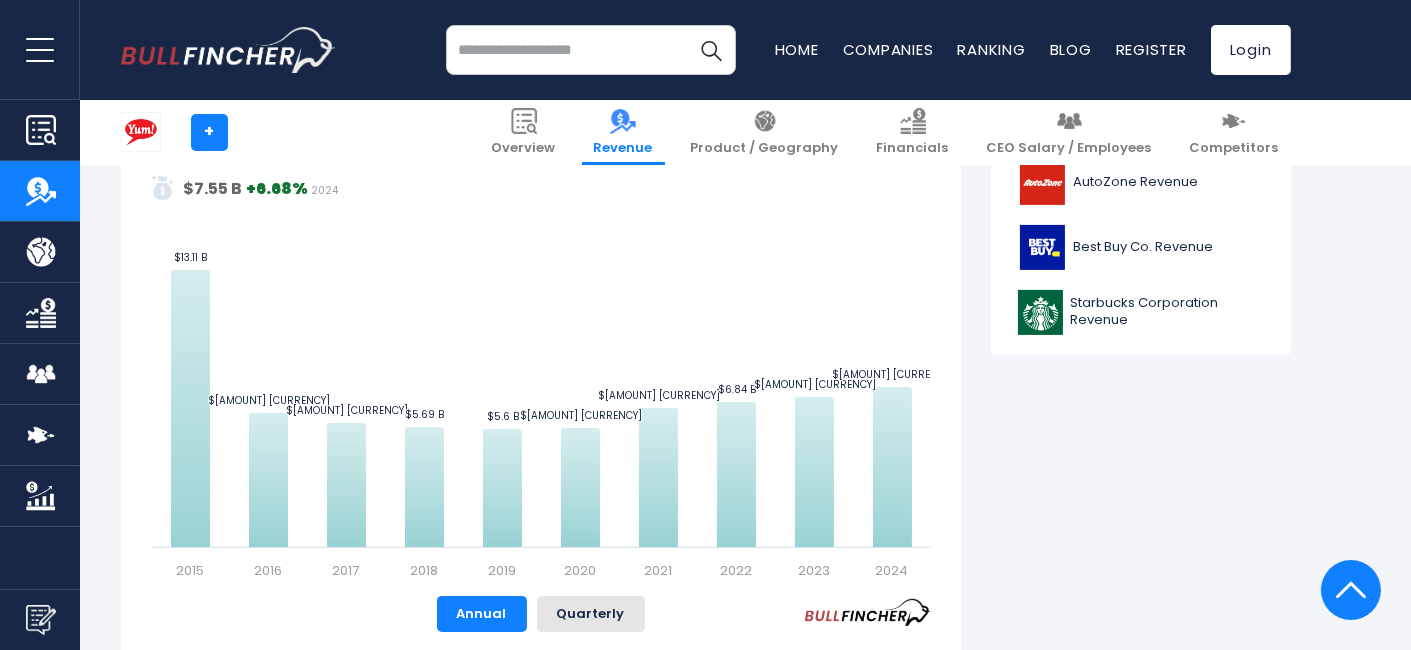 scroll, scrollTop: 1000, scrollLeft: 0, axis: vertical 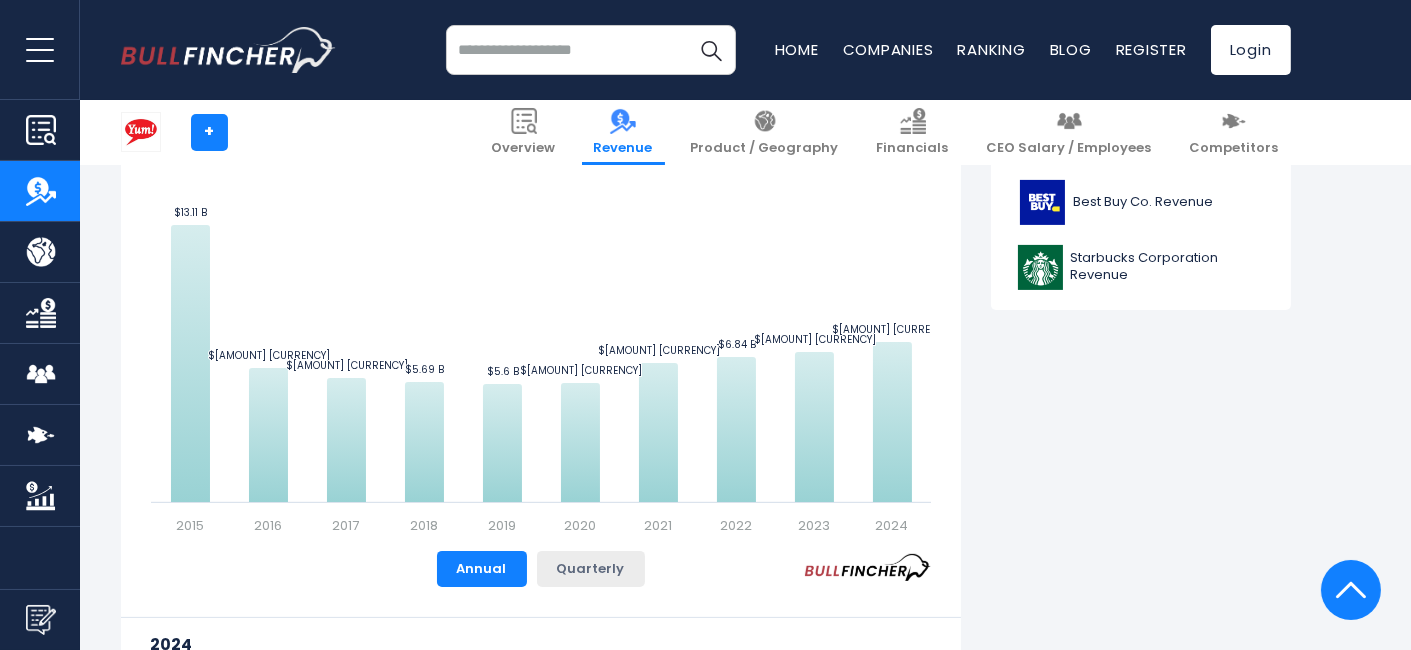 click on "Quarterly" at bounding box center [591, 569] 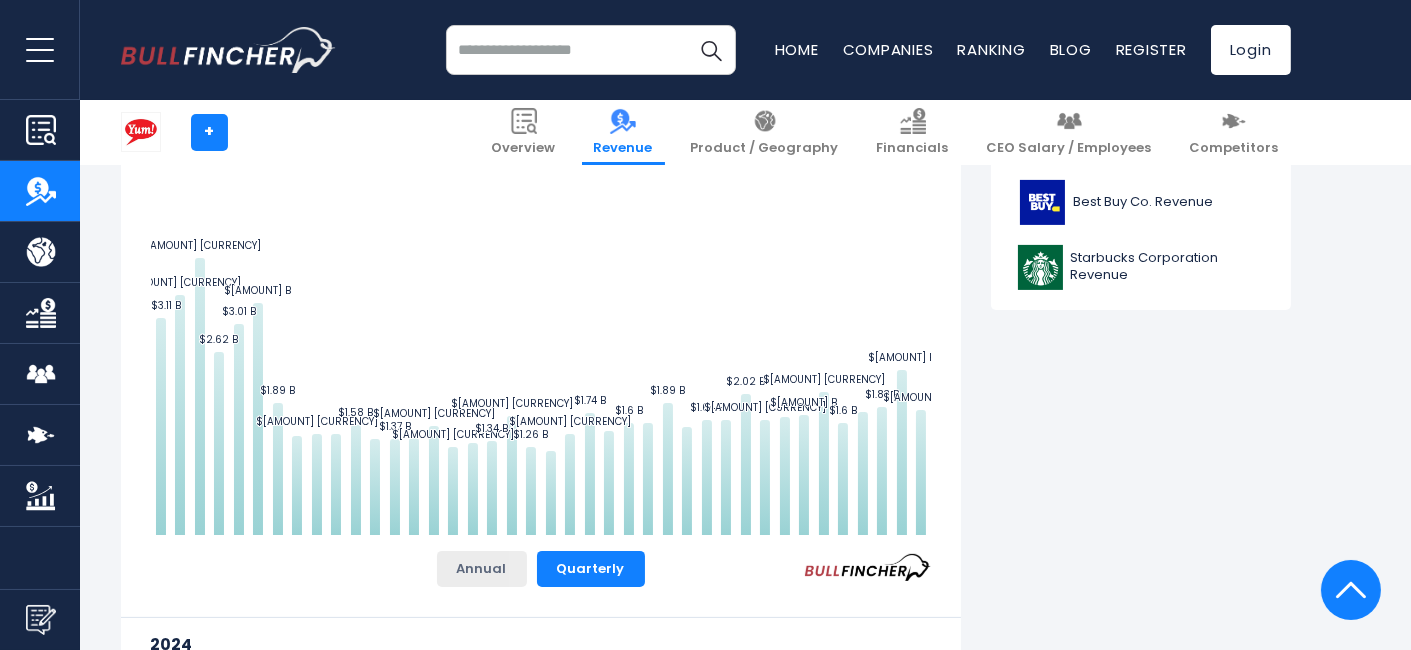 click on "Annual" at bounding box center [482, 569] 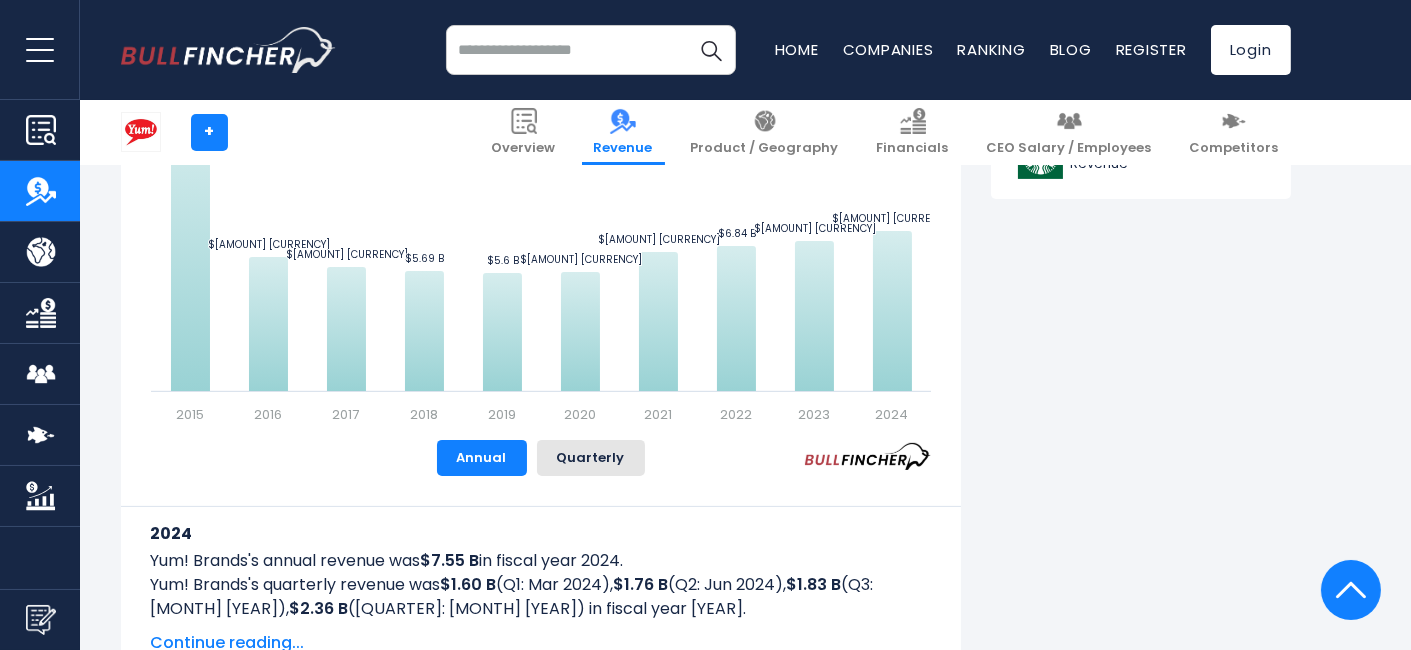 scroll, scrollTop: 1333, scrollLeft: 0, axis: vertical 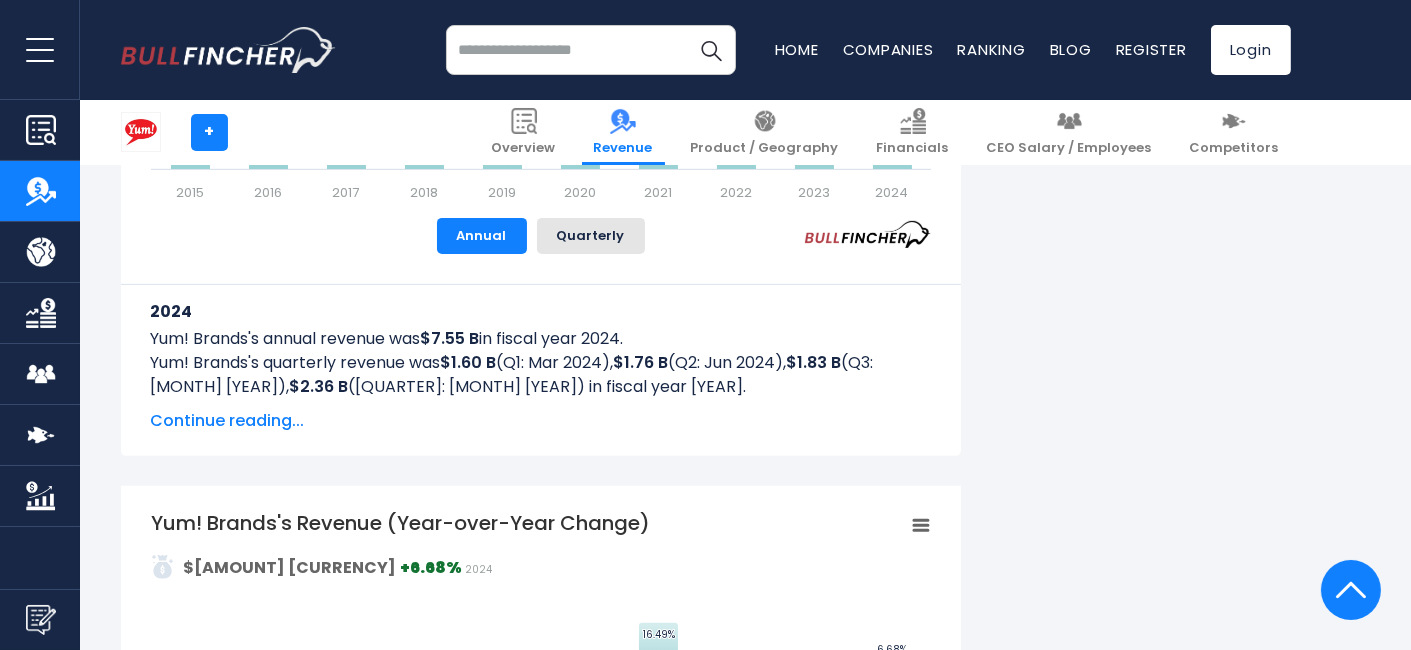 click on "Continue reading..." at bounding box center [541, 421] 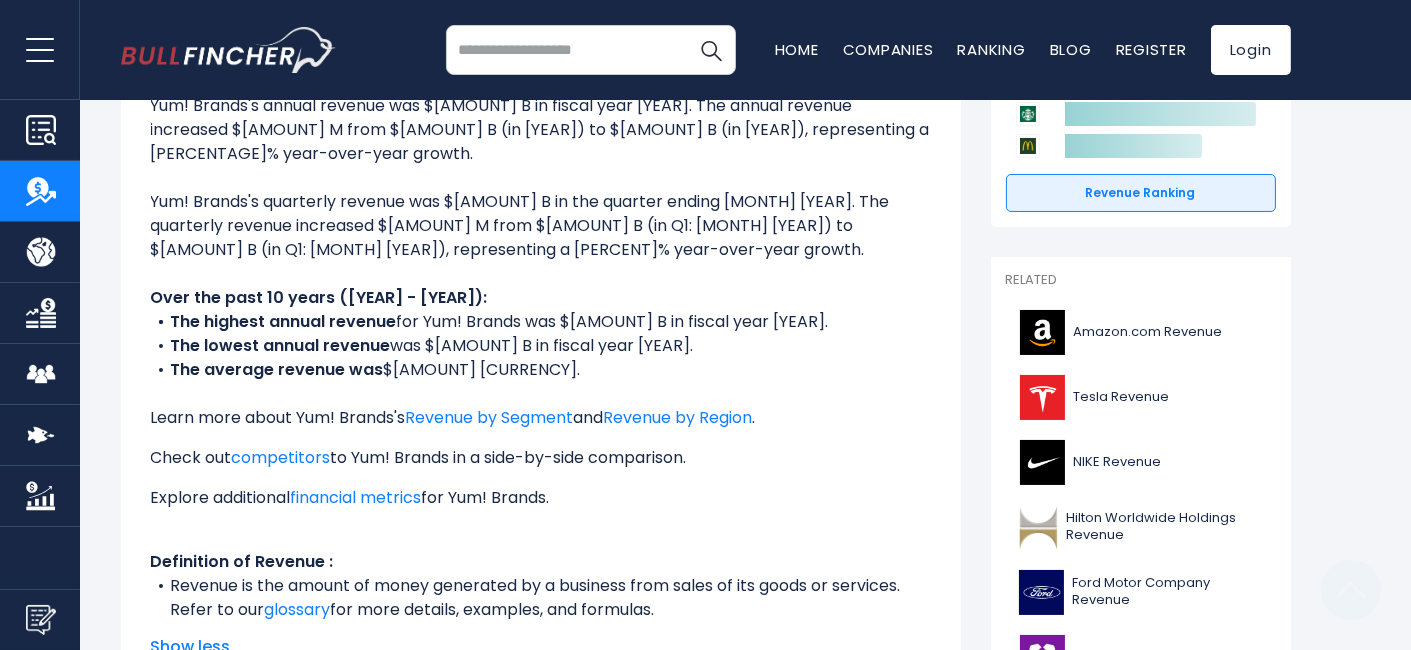 scroll, scrollTop: 0, scrollLeft: 0, axis: both 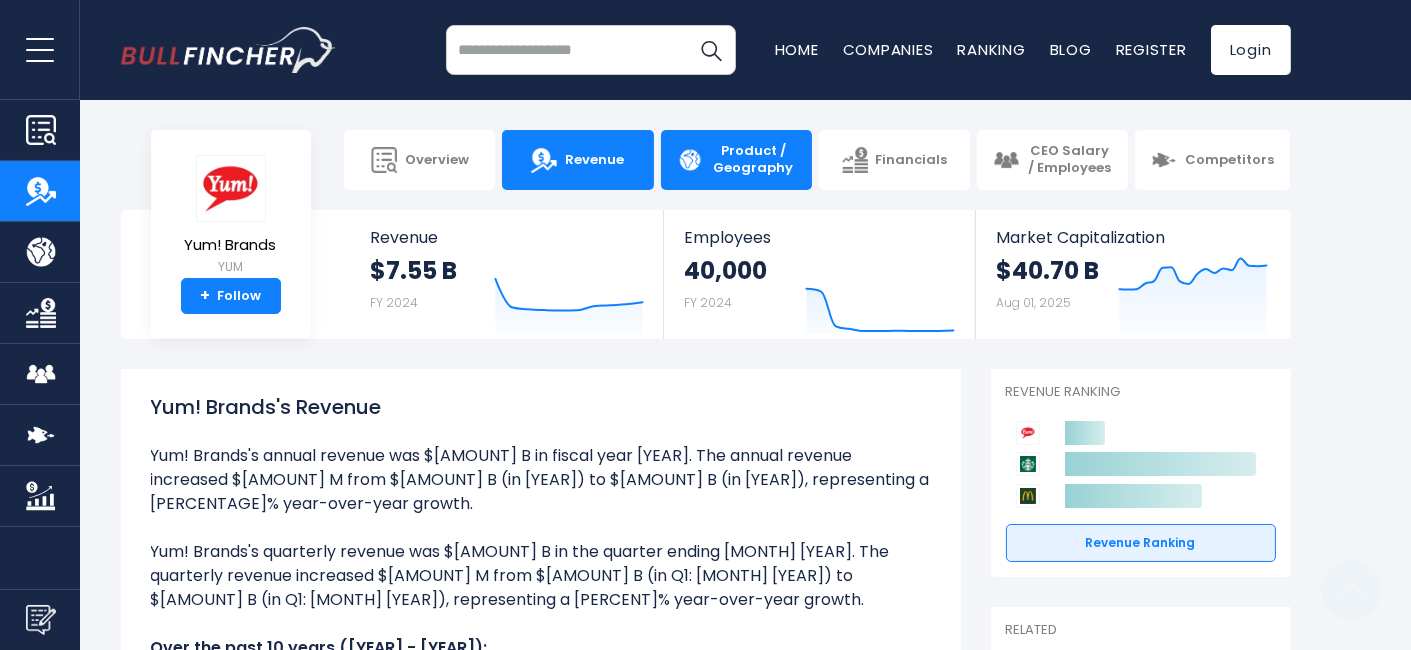 click on "Product / Geography" at bounding box center [753, 160] 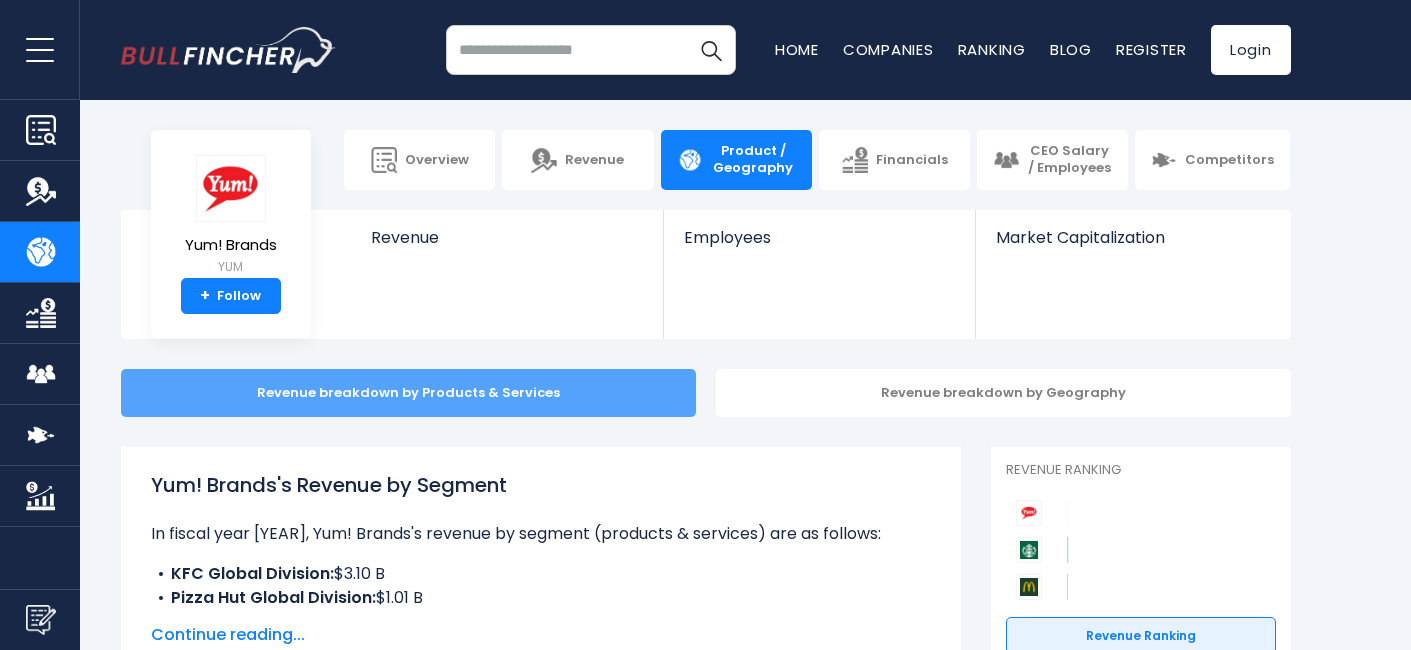 scroll, scrollTop: 0, scrollLeft: 0, axis: both 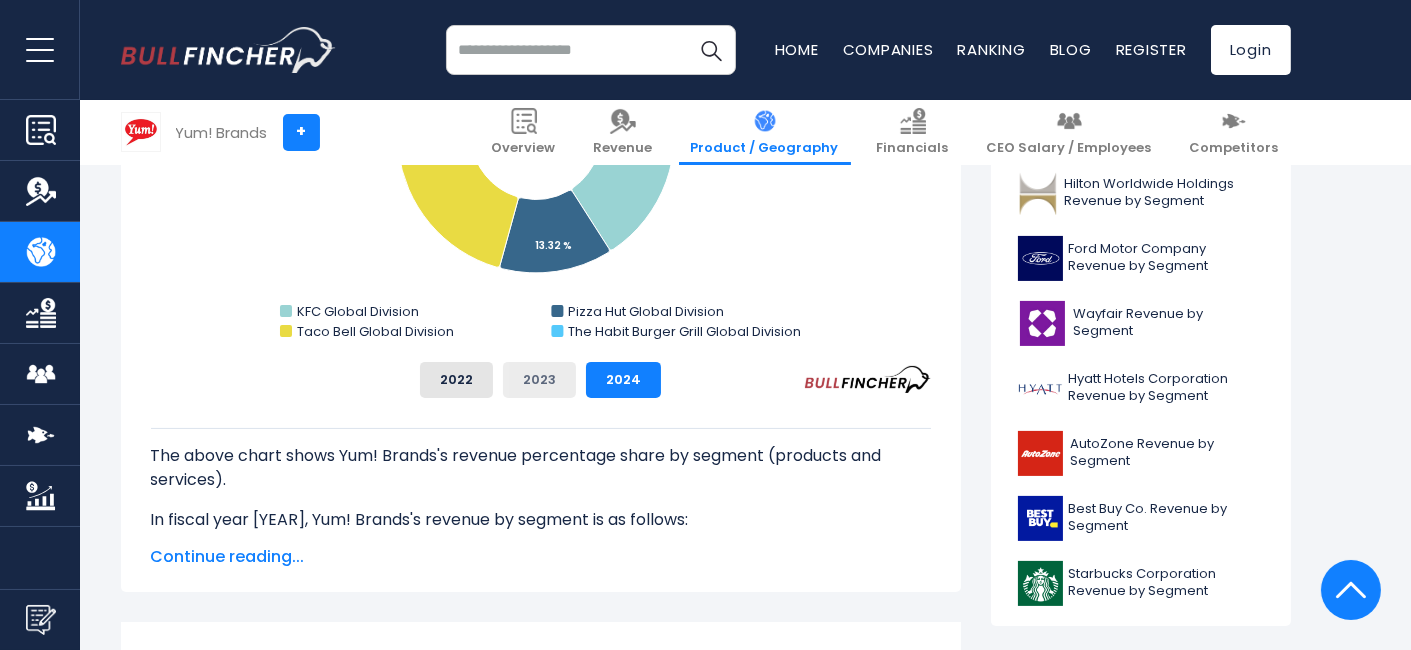 click on "2023" at bounding box center [539, 380] 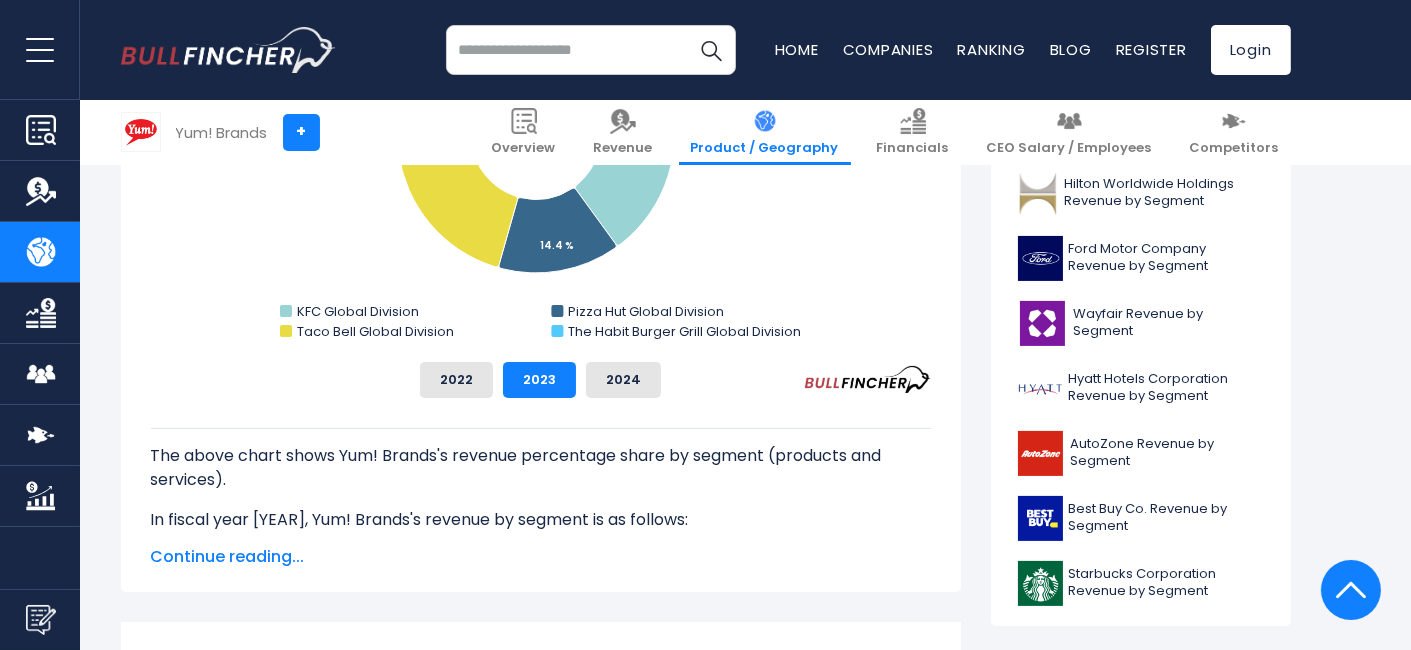 scroll, scrollTop: 555, scrollLeft: 0, axis: vertical 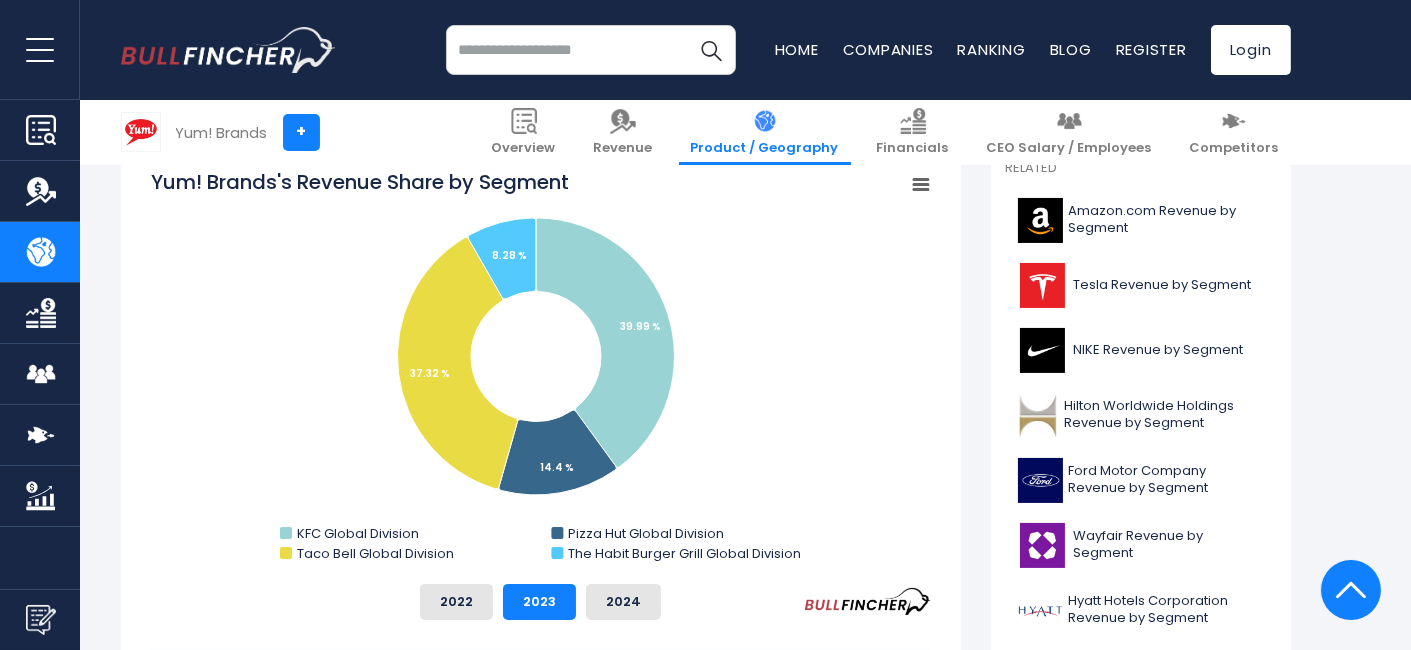 click on "Yum! Brands's Revenue Share by Segment
Created with Highcharts 12.1.2 Chart context menu Yum! Brands's Revenue Share by Segment 41.42 % 14.67 % 35.62 % 8.29 % KFC Global Division Pizza Hut Global Division Taco Bell Global Division The Habit Burger Grill Global Division
Created with Highcharts 12.1.2 Chart context menu Yum! Brands's Revenue Share by Segment 39.99 % 14.4 % 37.32 % 8.28 % KFC Global Division Pizza Hut Global Division Taco Bell Global Division The Habit Burger Grill Global Division
Chart context menu 40.95 %" at bounding box center [541, 394] 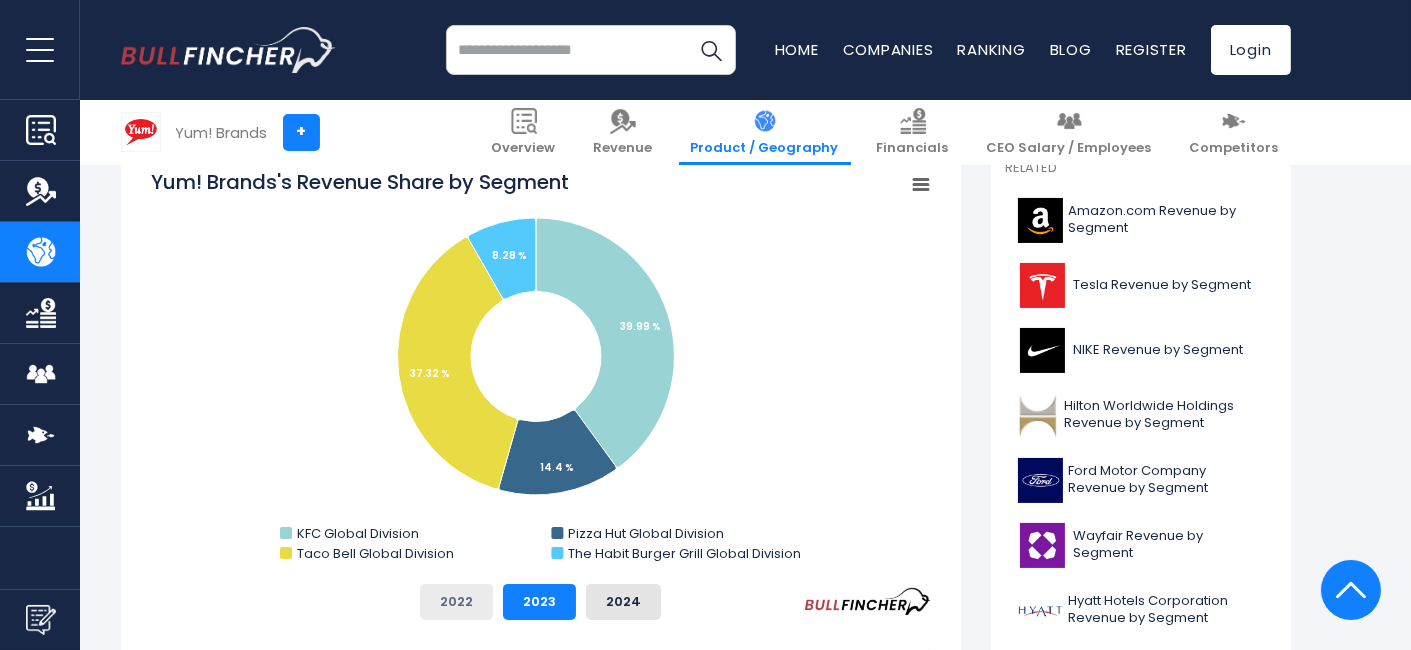 click on "2022" at bounding box center [456, 602] 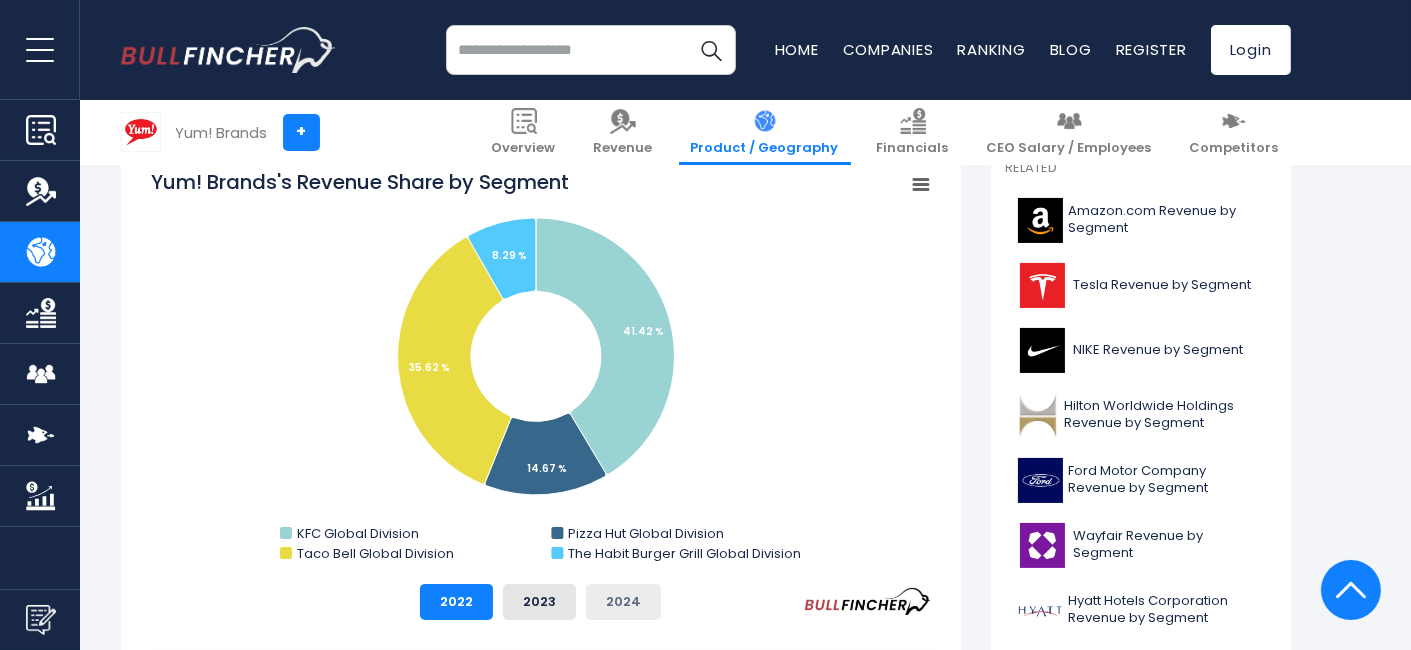 click on "2024" at bounding box center (623, 602) 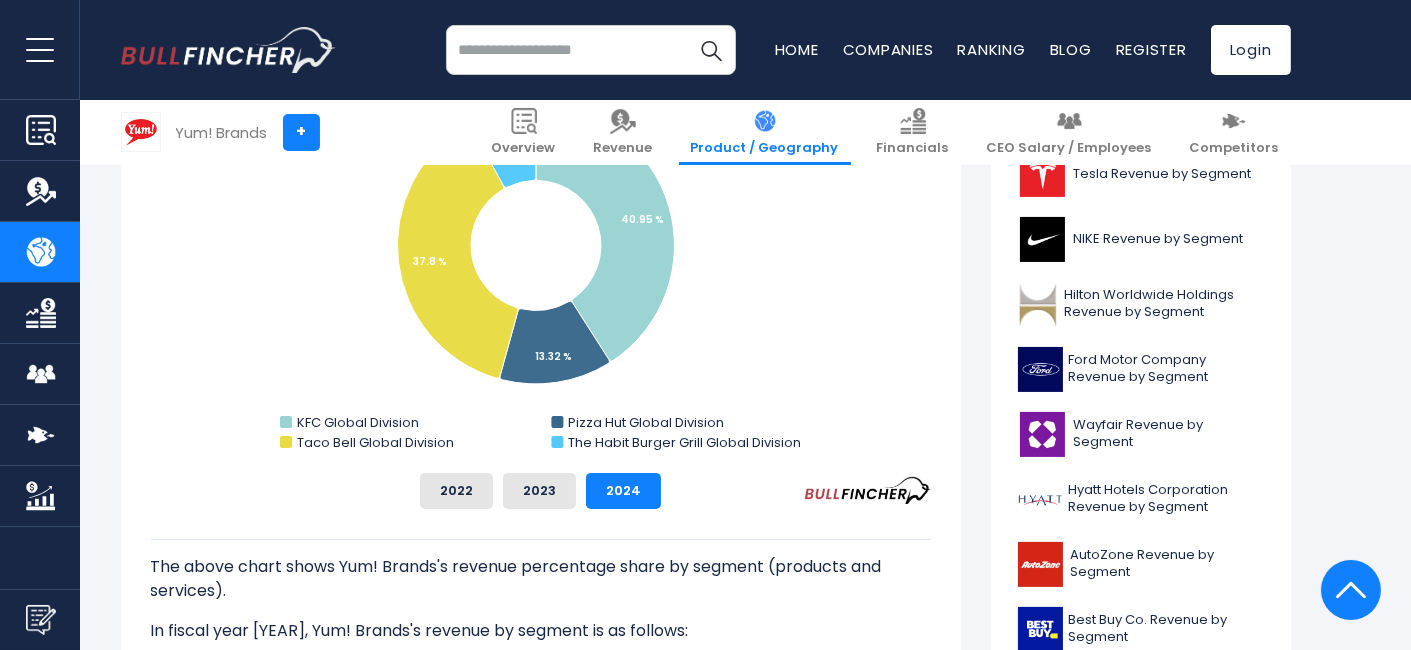 scroll, scrollTop: 888, scrollLeft: 0, axis: vertical 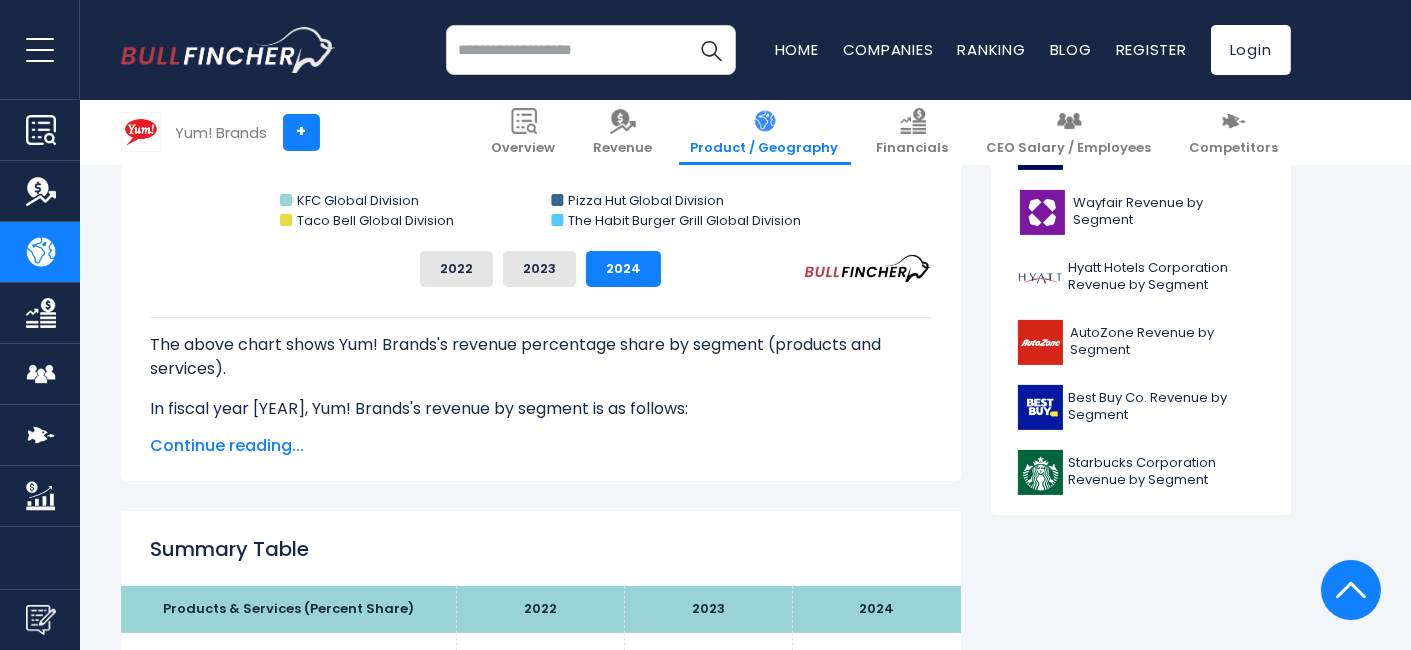 click on "Continue reading..." at bounding box center (541, 446) 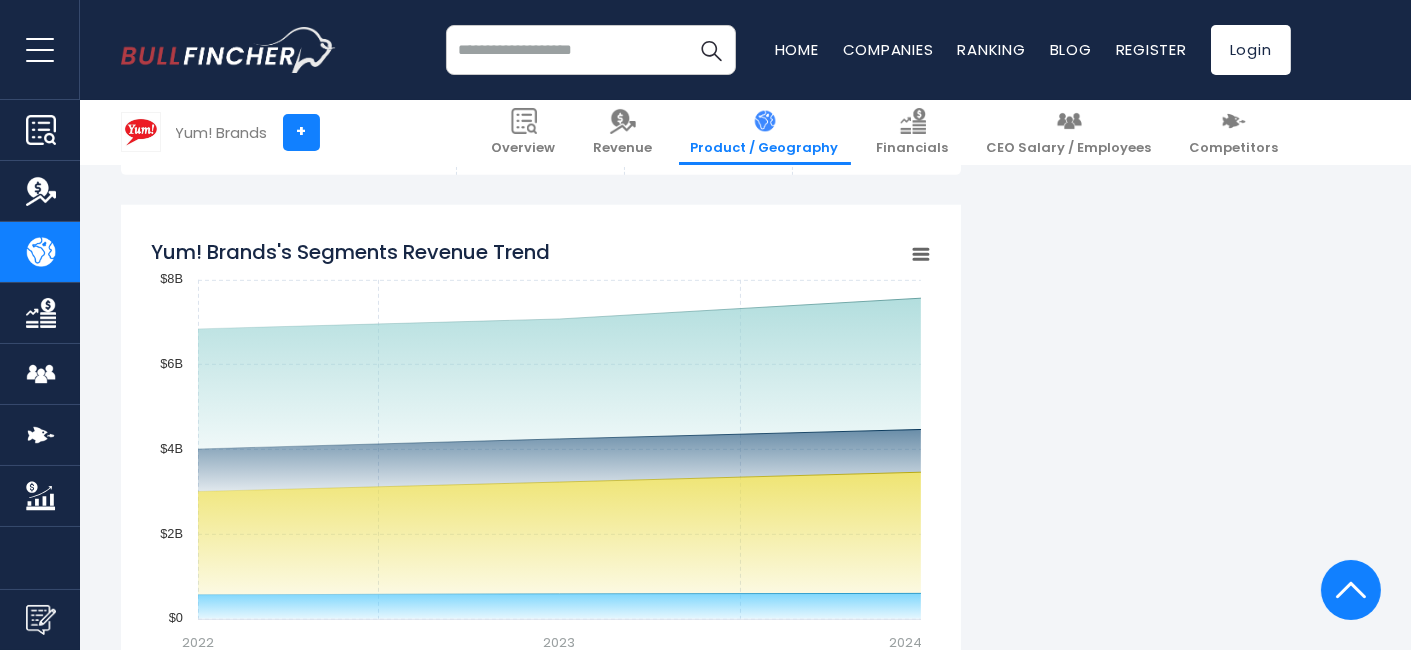 scroll, scrollTop: 1777, scrollLeft: 0, axis: vertical 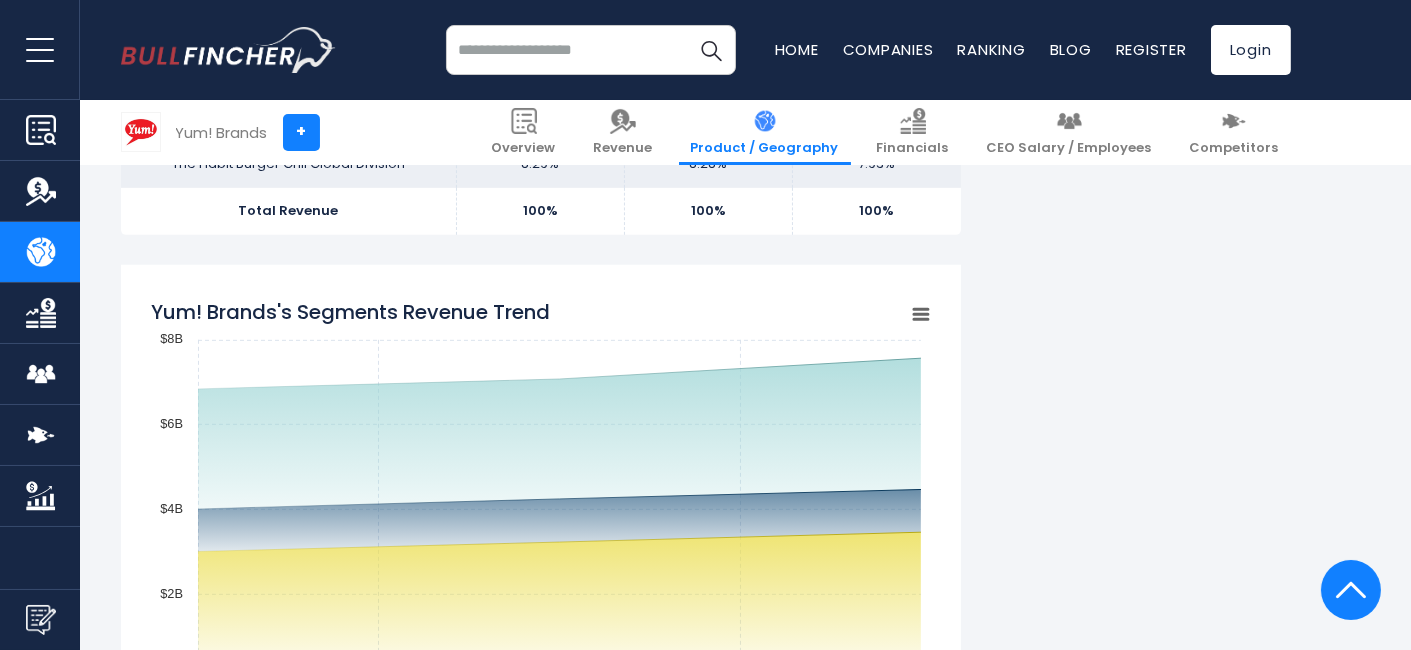 click 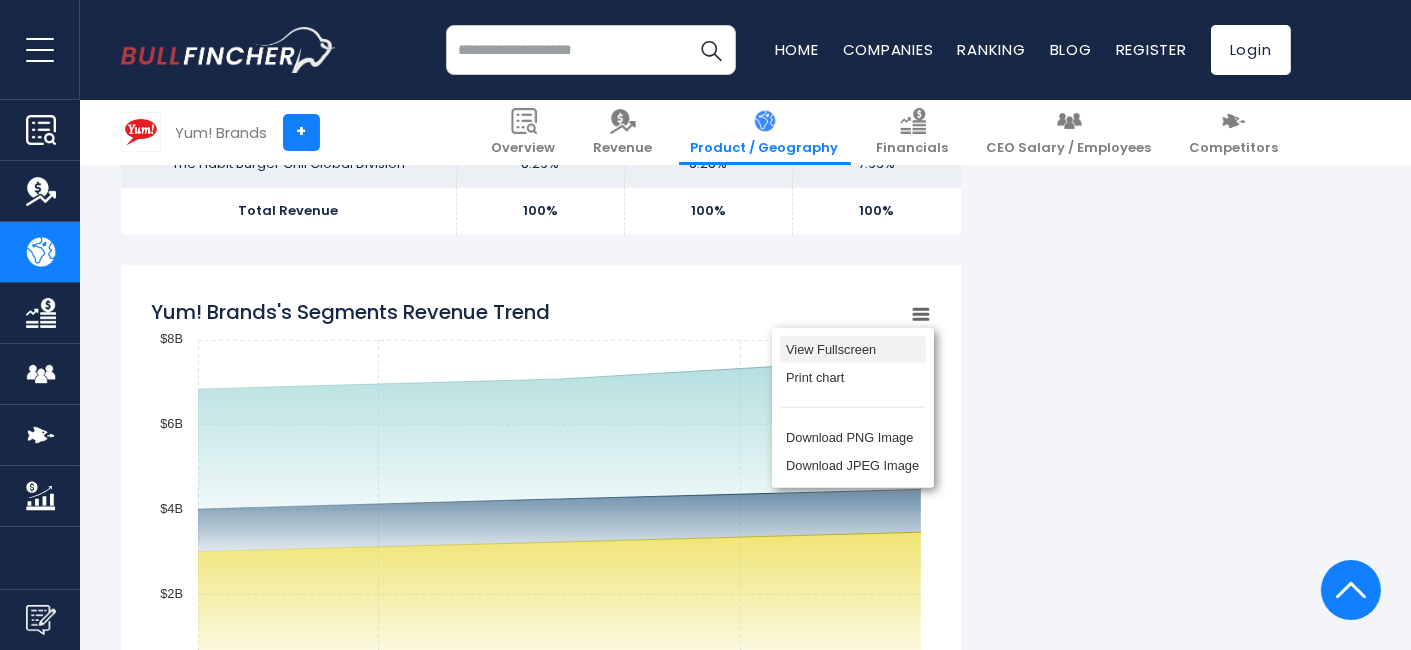 click on "View Fullscreen" at bounding box center [853, 350] 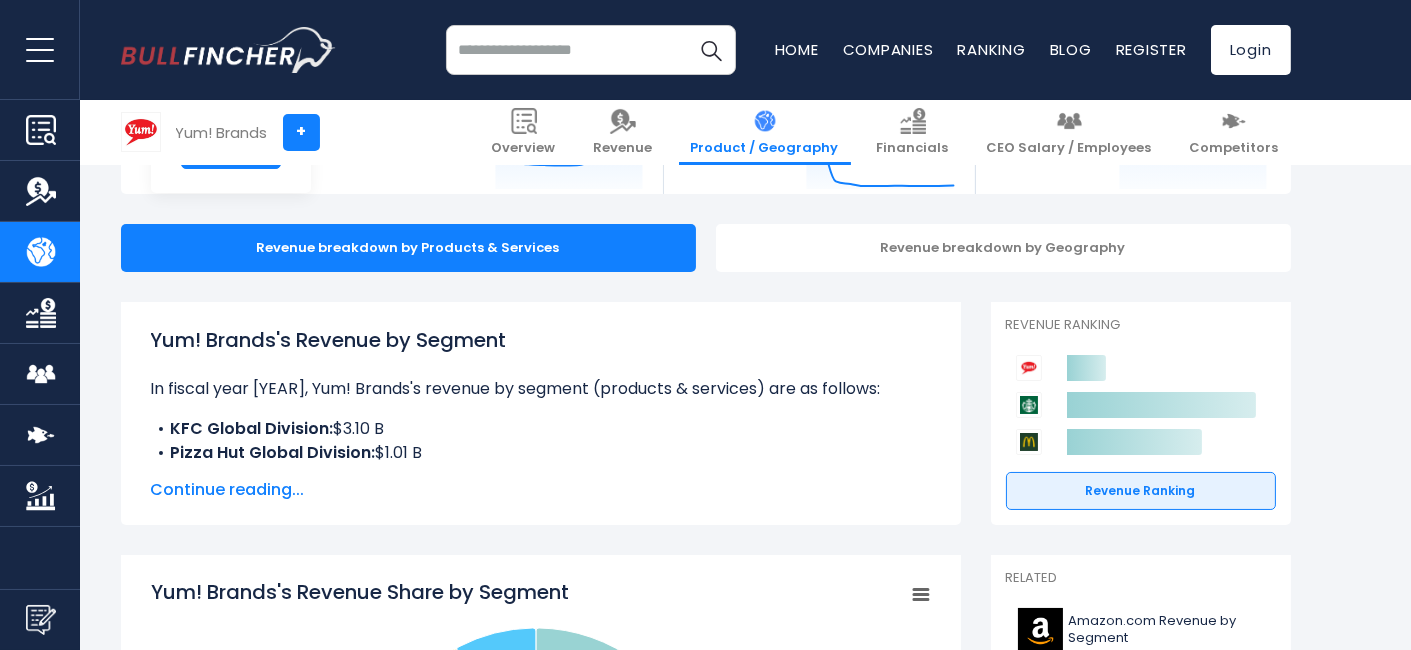 scroll, scrollTop: 222, scrollLeft: 0, axis: vertical 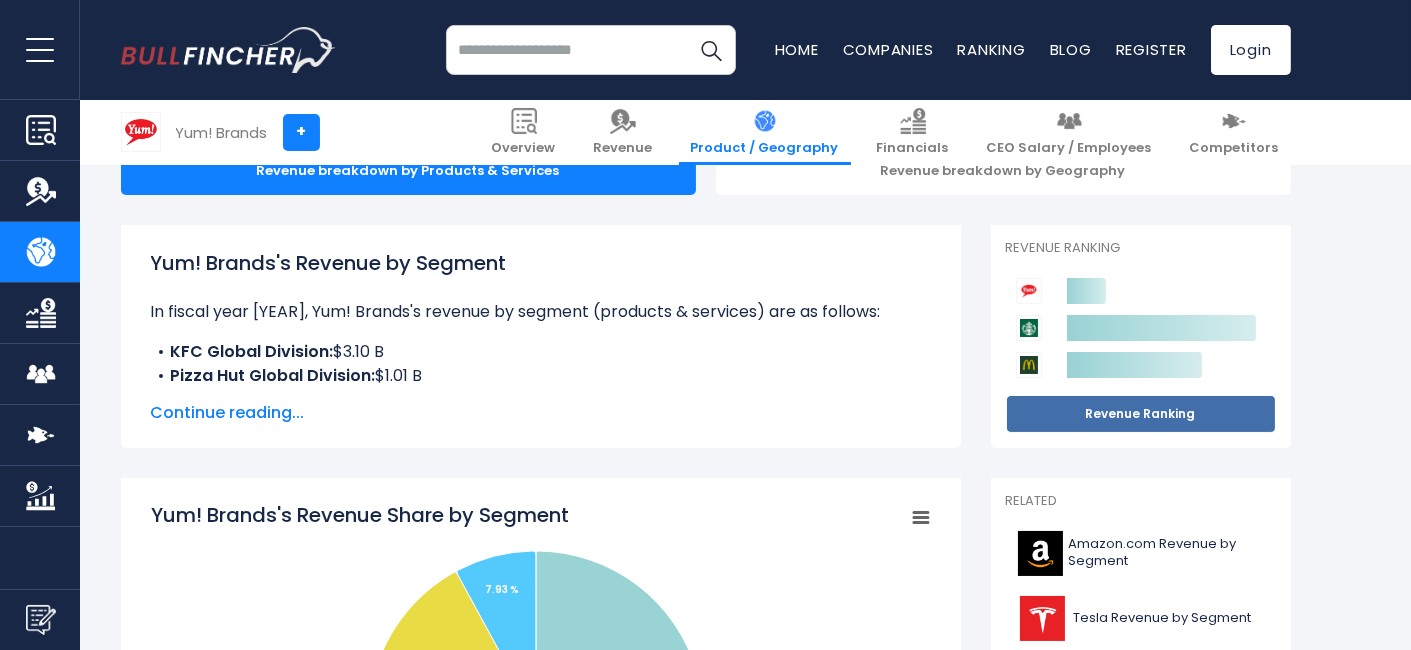 click on "Revenue Ranking" at bounding box center (1141, 414) 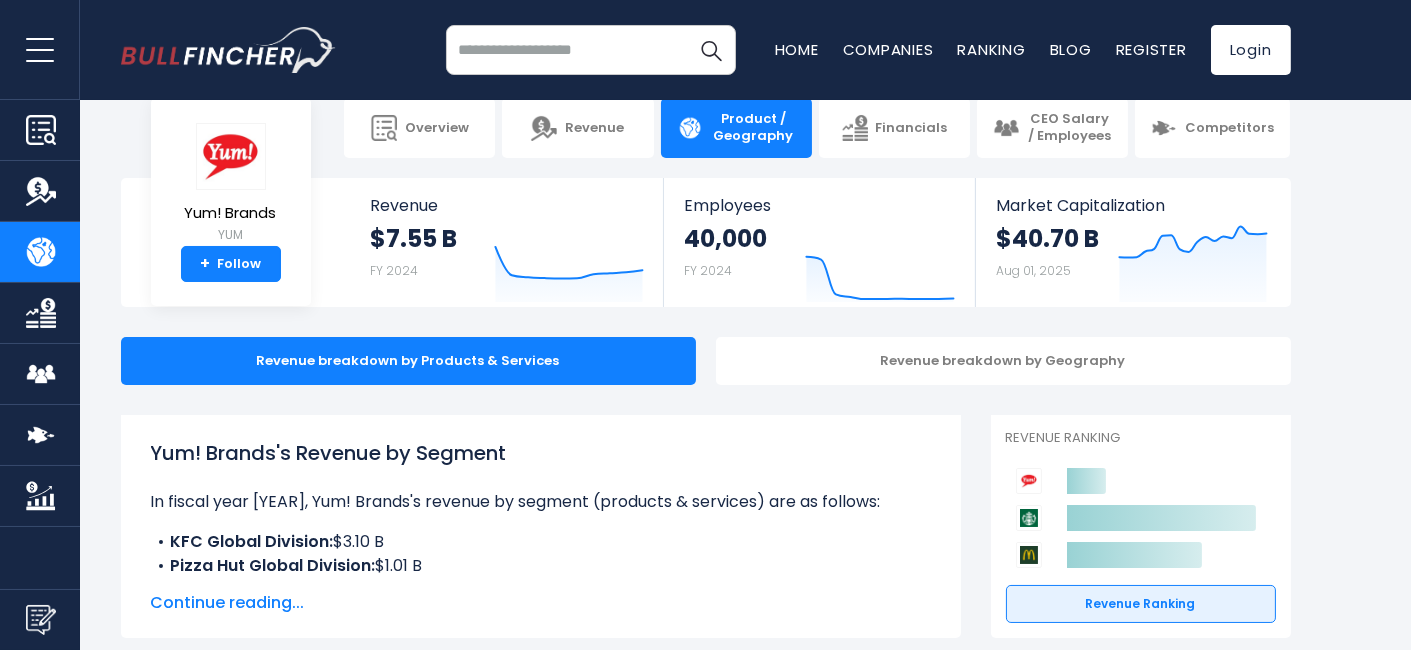 scroll, scrollTop: 0, scrollLeft: 0, axis: both 